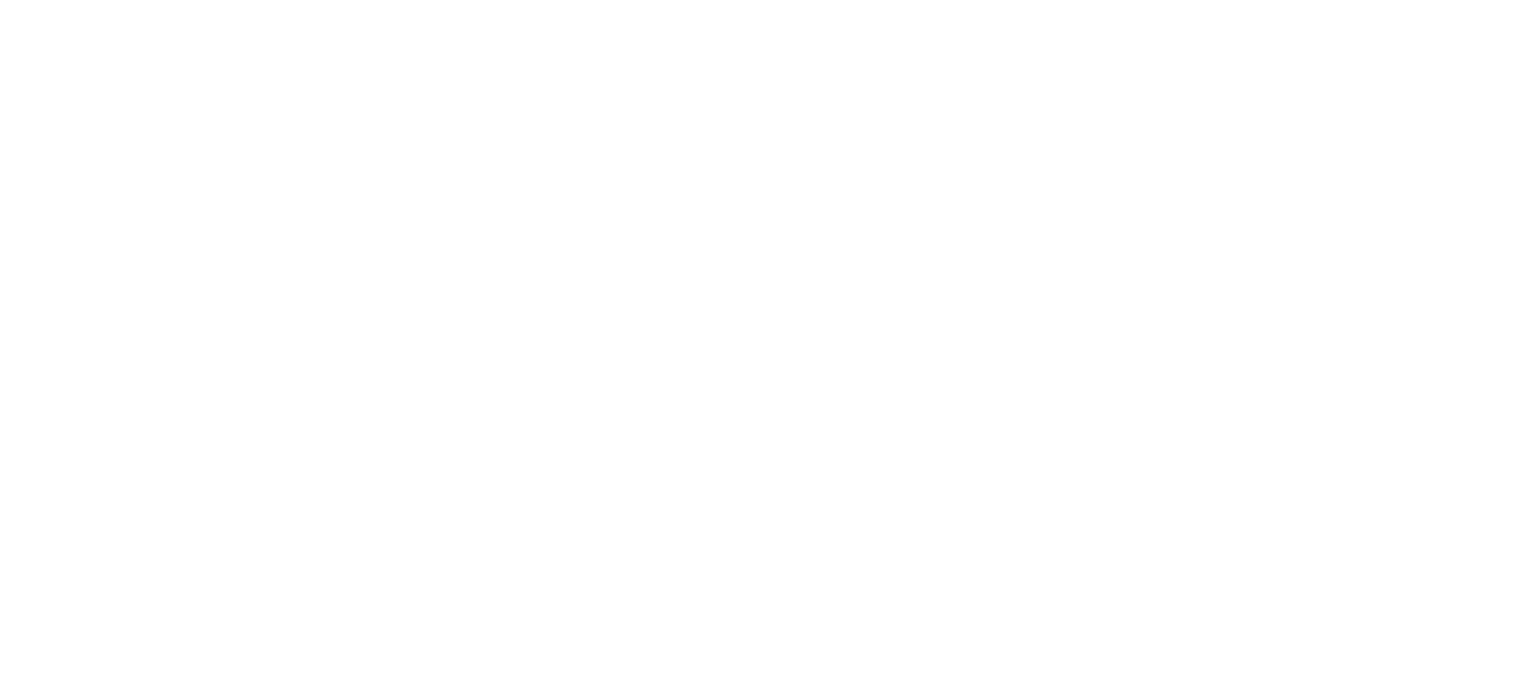 scroll, scrollTop: 0, scrollLeft: 0, axis: both 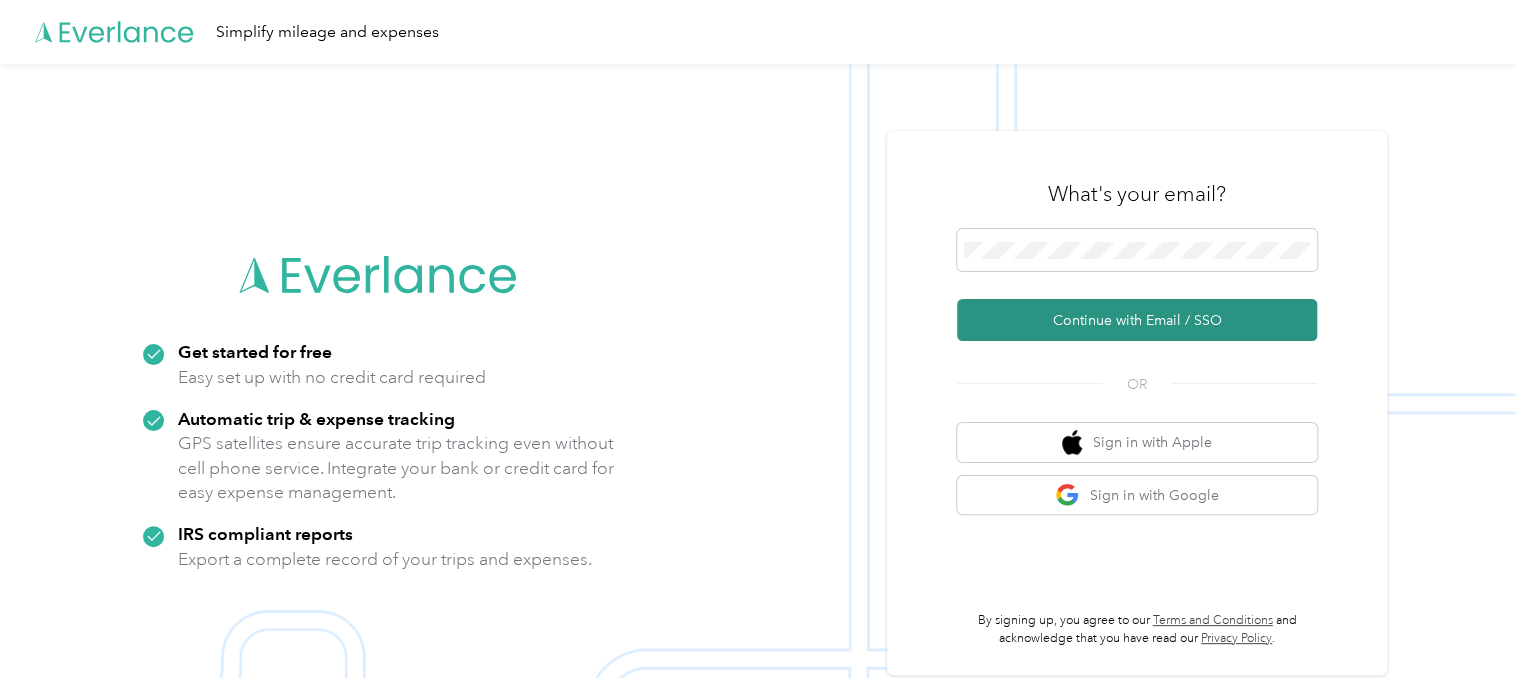 click on "Continue with Email / SSO" at bounding box center [1137, 320] 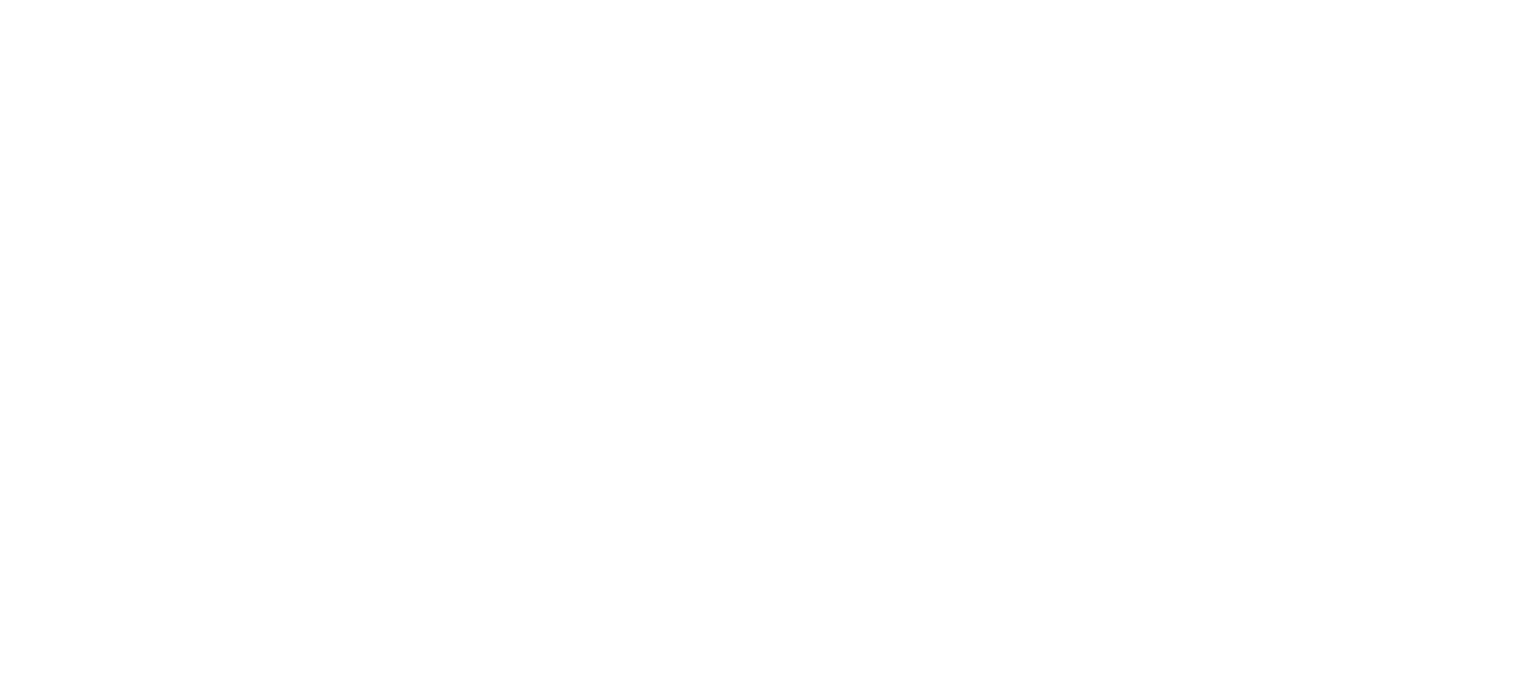 scroll, scrollTop: 0, scrollLeft: 0, axis: both 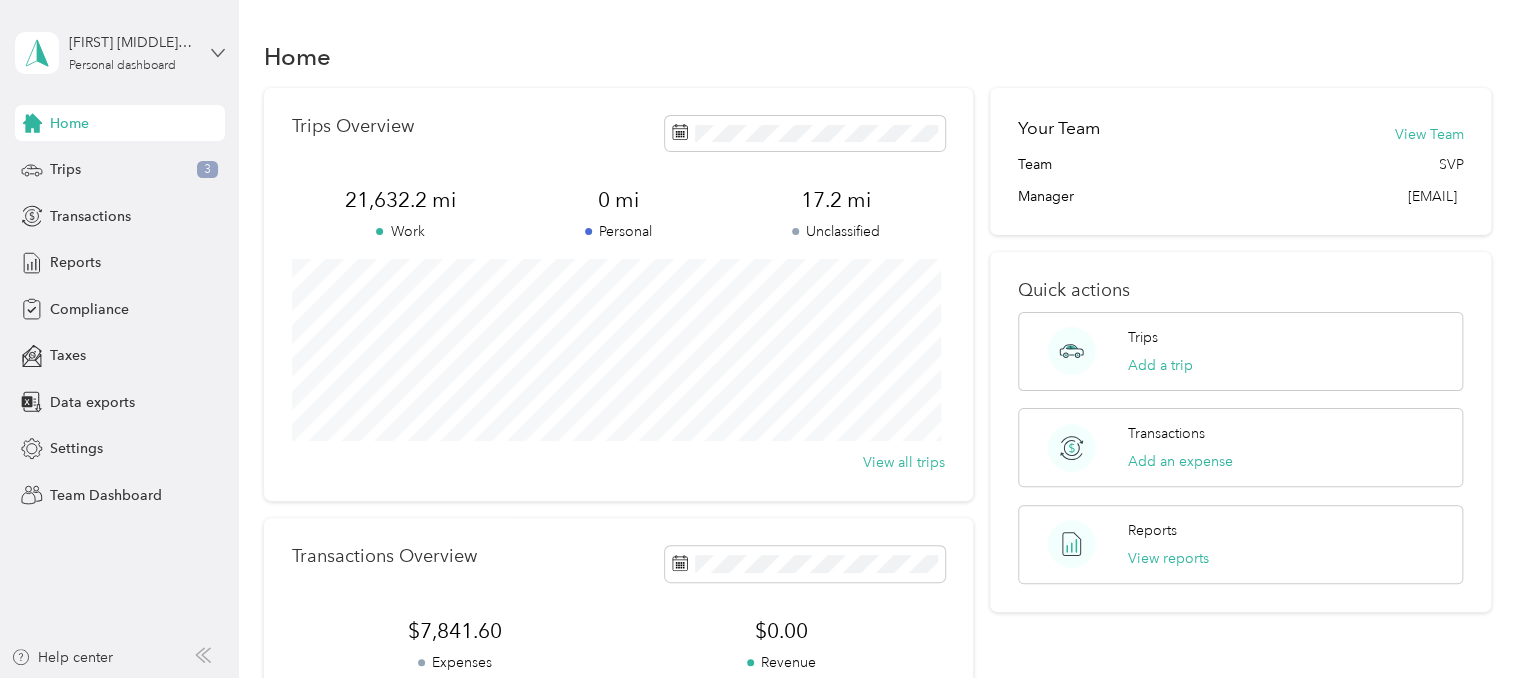 click 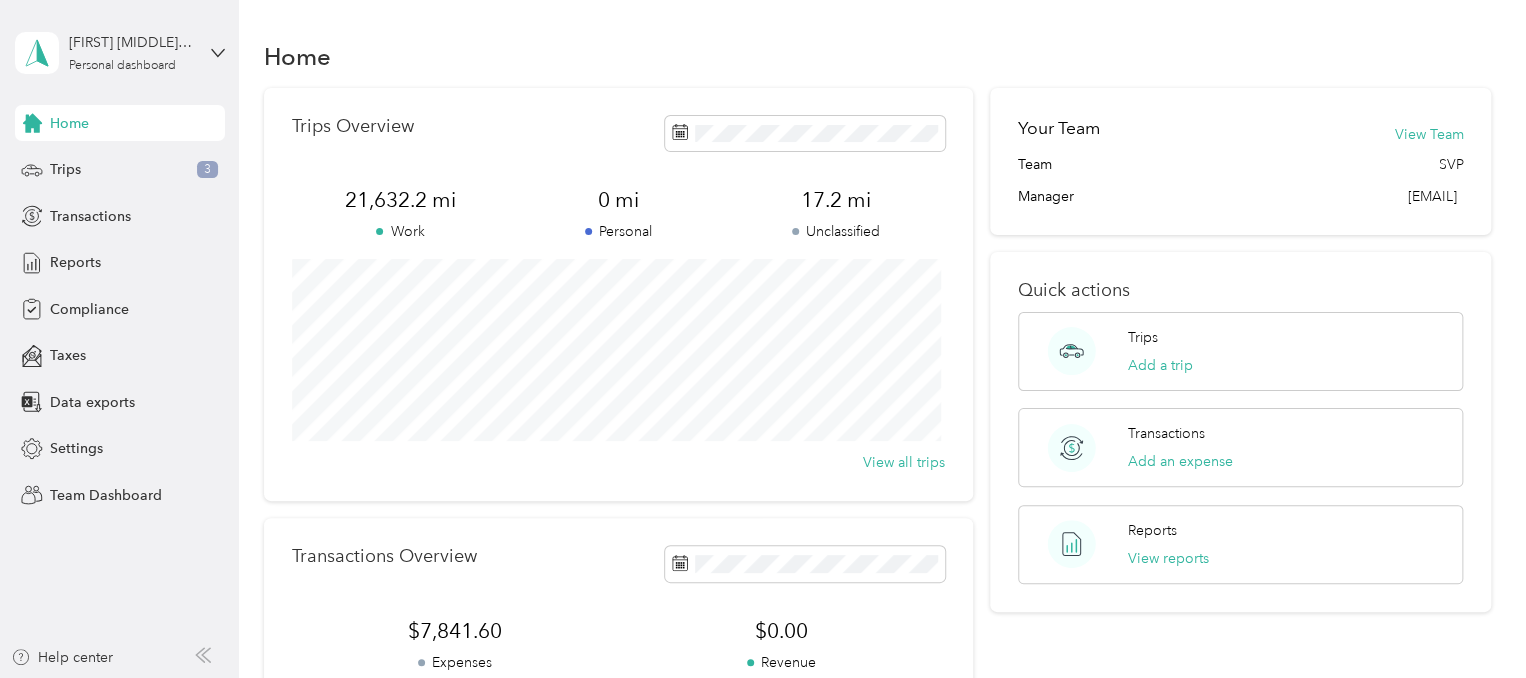 click on "Team dashboard" at bounding box center (167, 164) 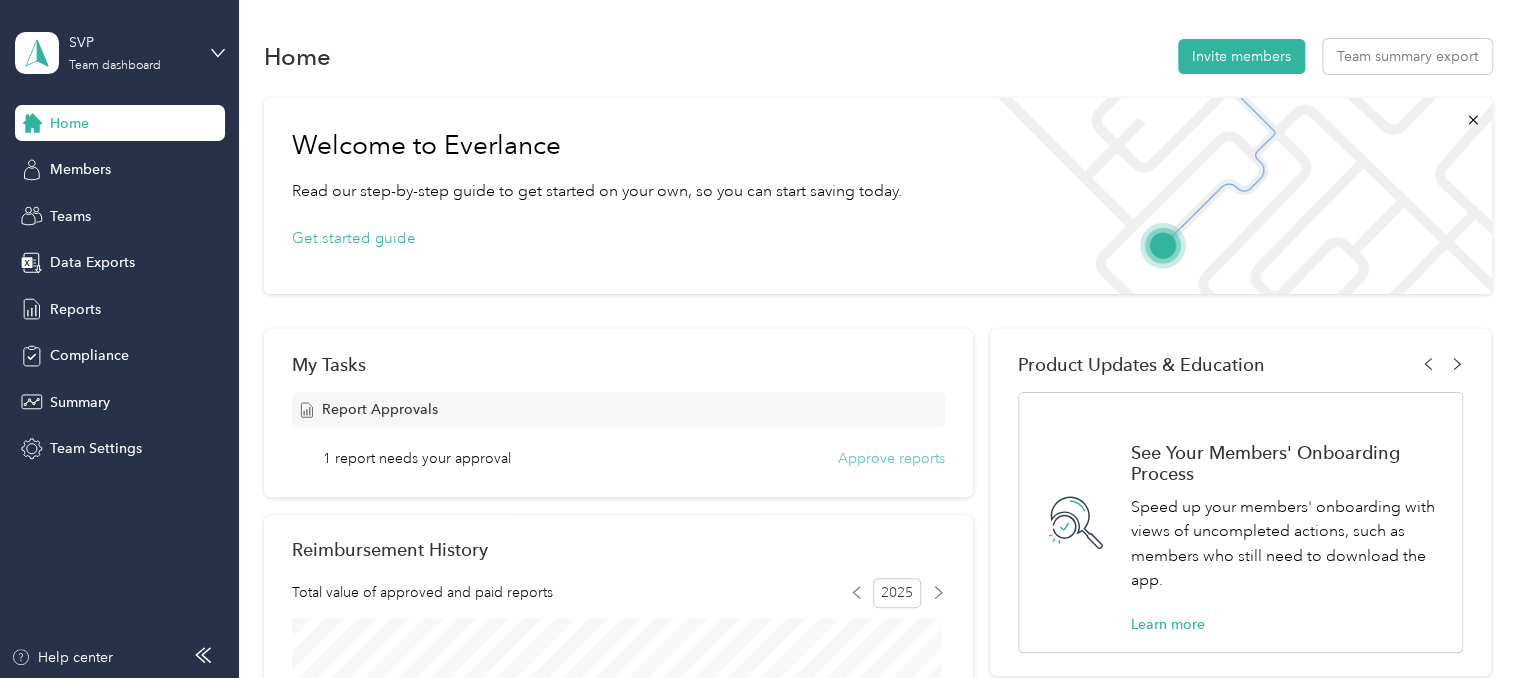 click on "Approve reports" at bounding box center [891, 458] 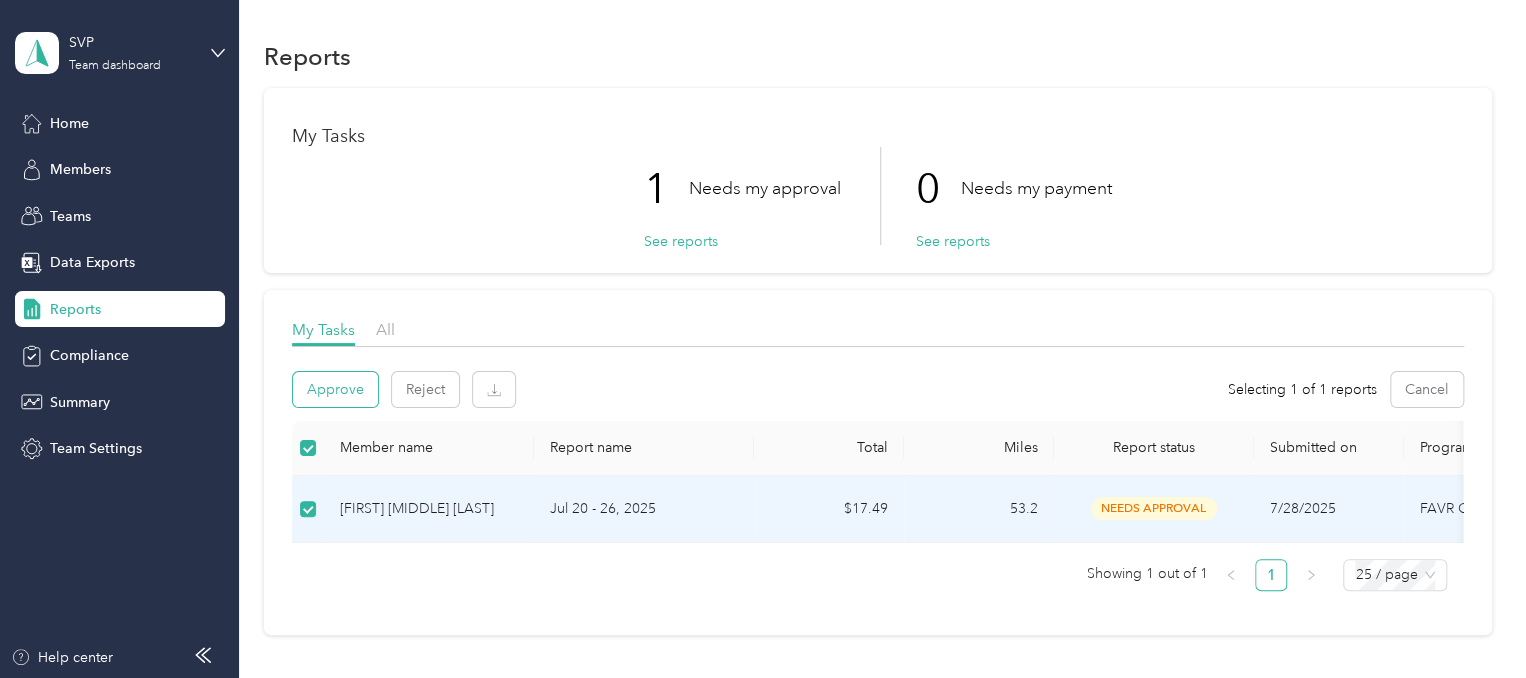 click on "Approve" at bounding box center (335, 389) 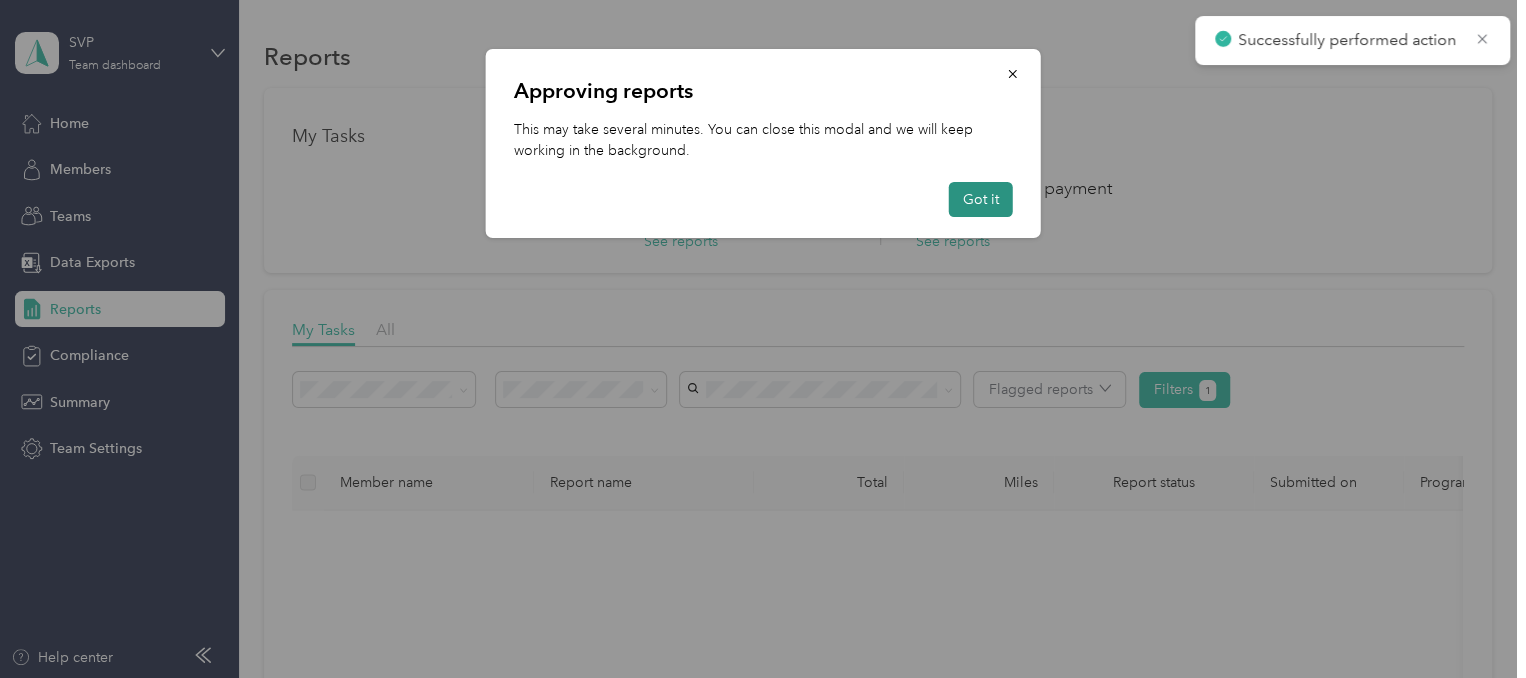 click on "Got it" at bounding box center (981, 199) 